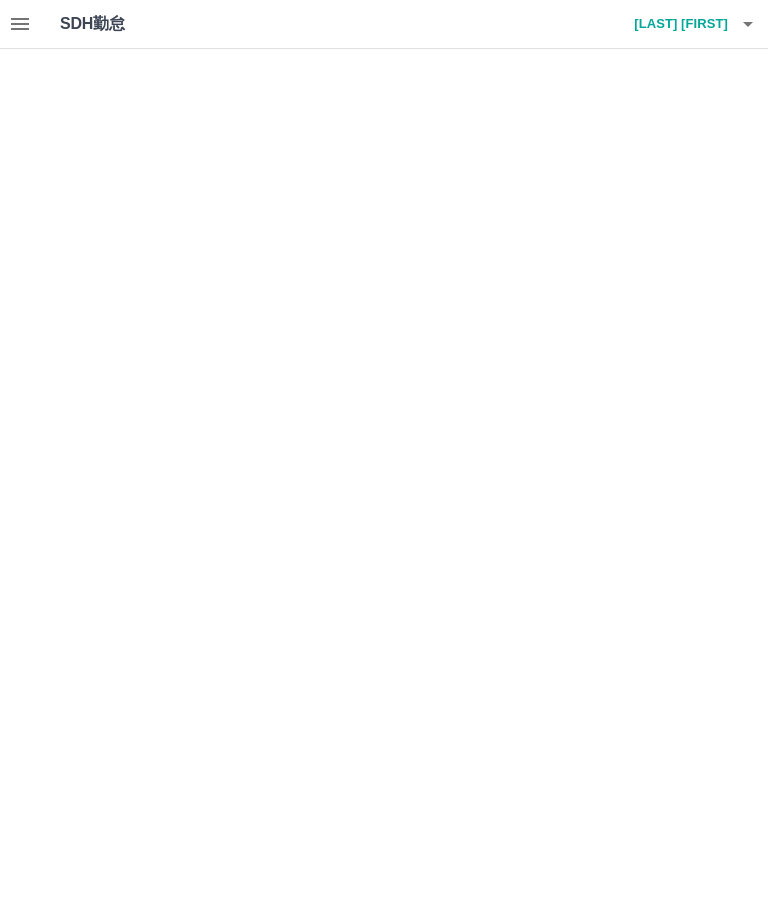 scroll, scrollTop: 0, scrollLeft: 0, axis: both 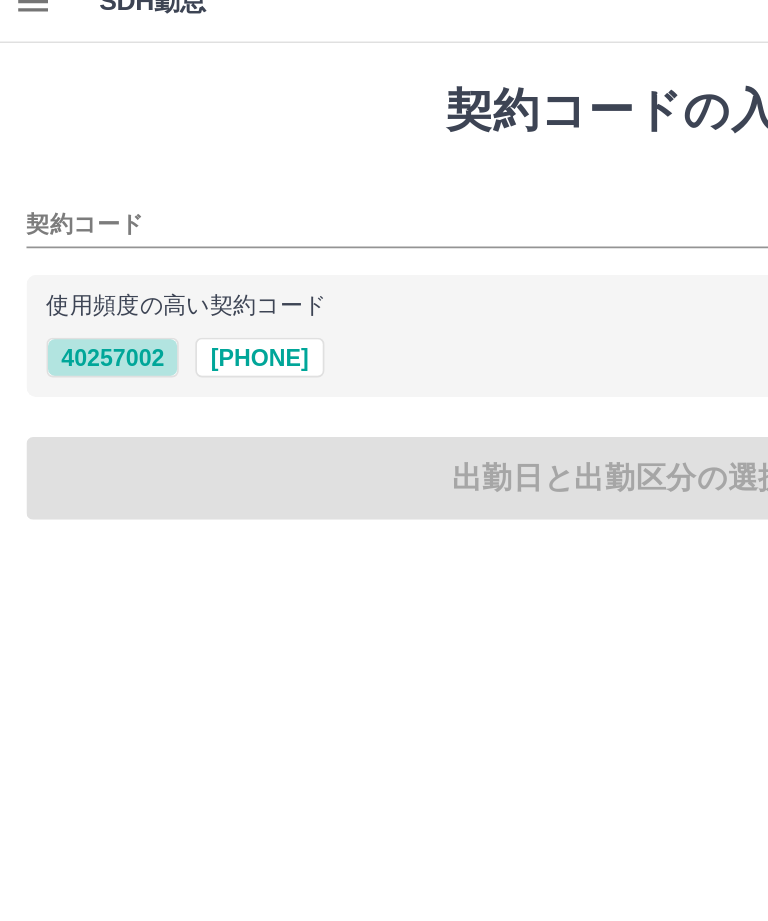 click on "40257002" at bounding box center (68, 239) 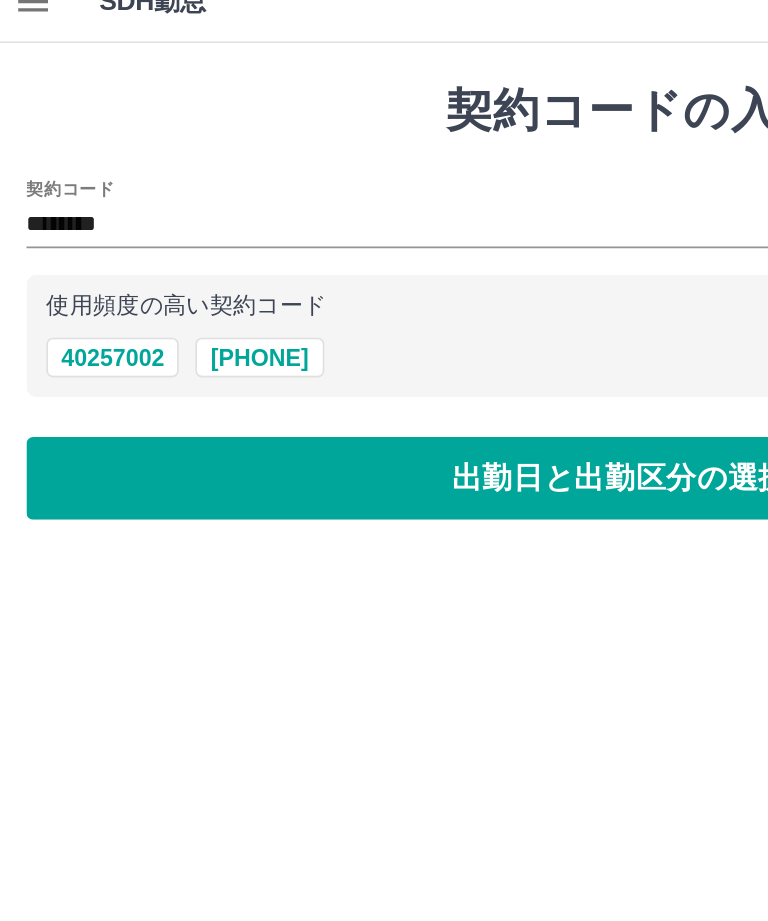 click on "出勤日と出勤区分の選択へ" at bounding box center [384, 312] 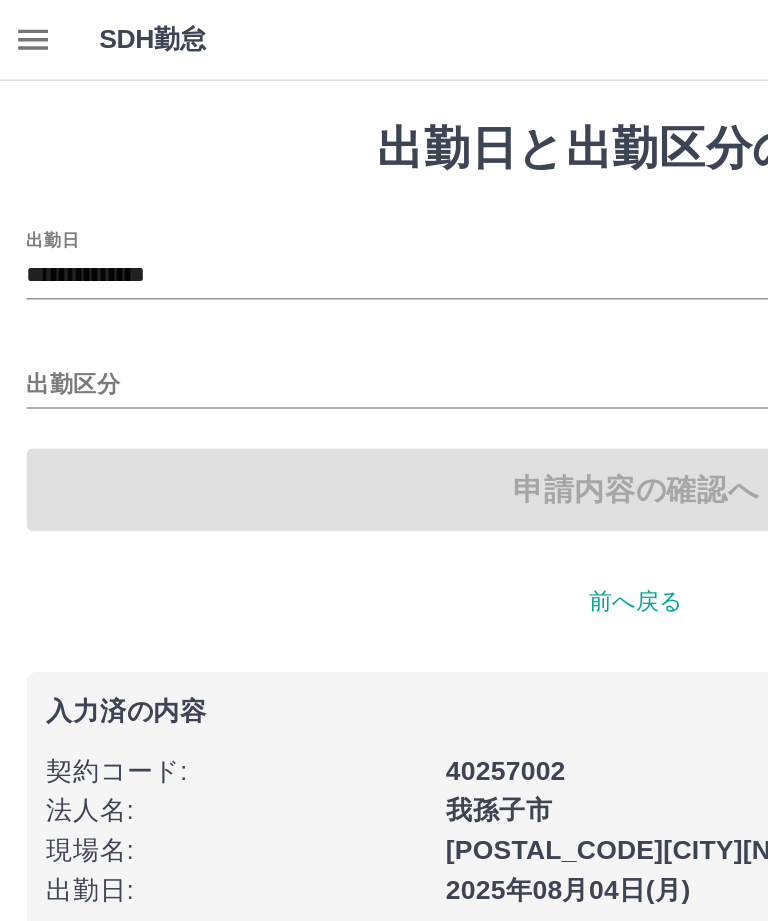 click on "**********" at bounding box center [384, 167] 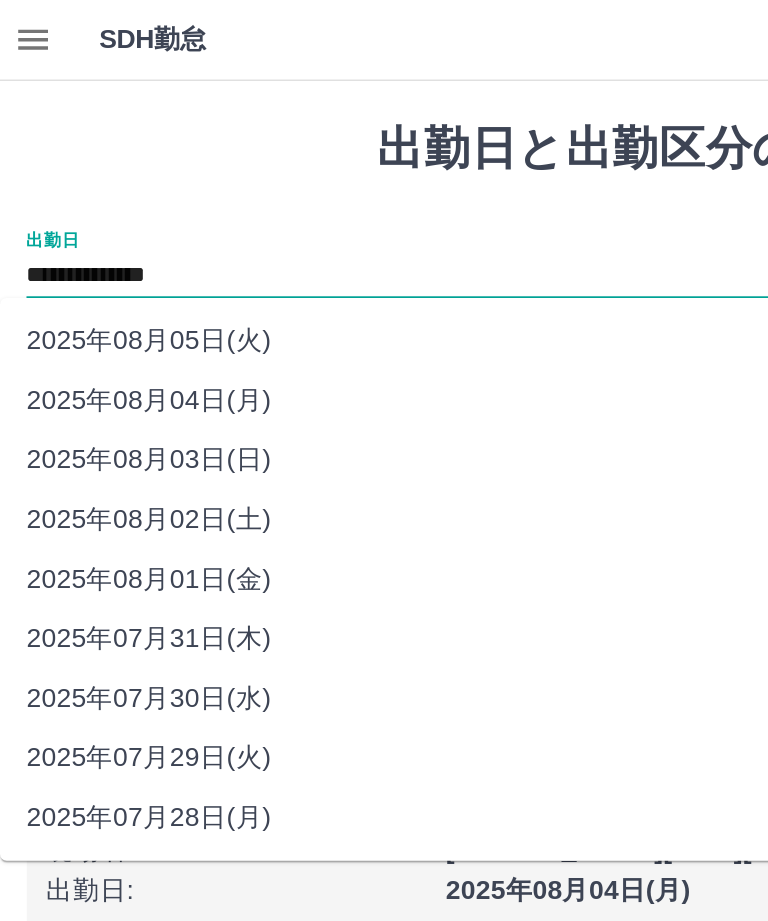 click on "2025年08月01日(金)" at bounding box center [368, 350] 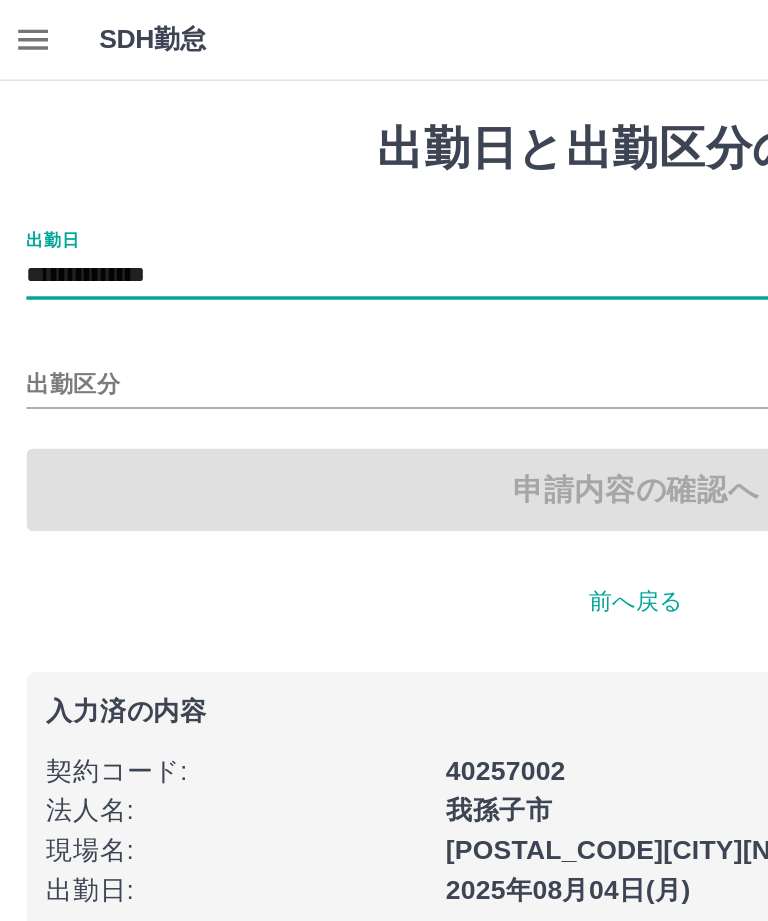 click on "出勤区分" at bounding box center (384, 233) 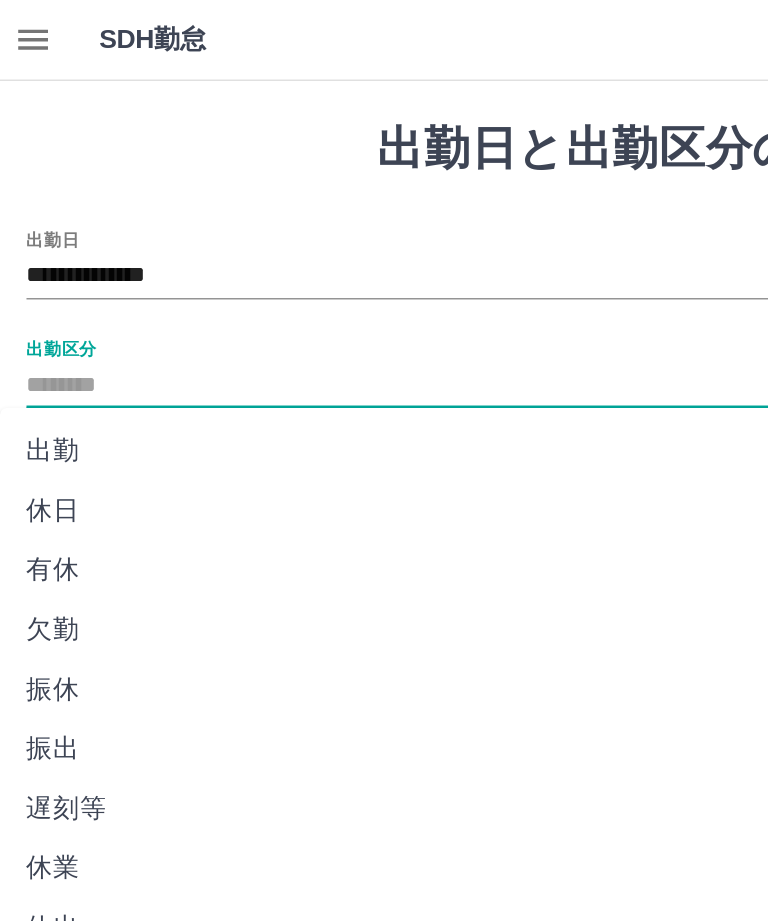 click on "出勤" at bounding box center (368, 273) 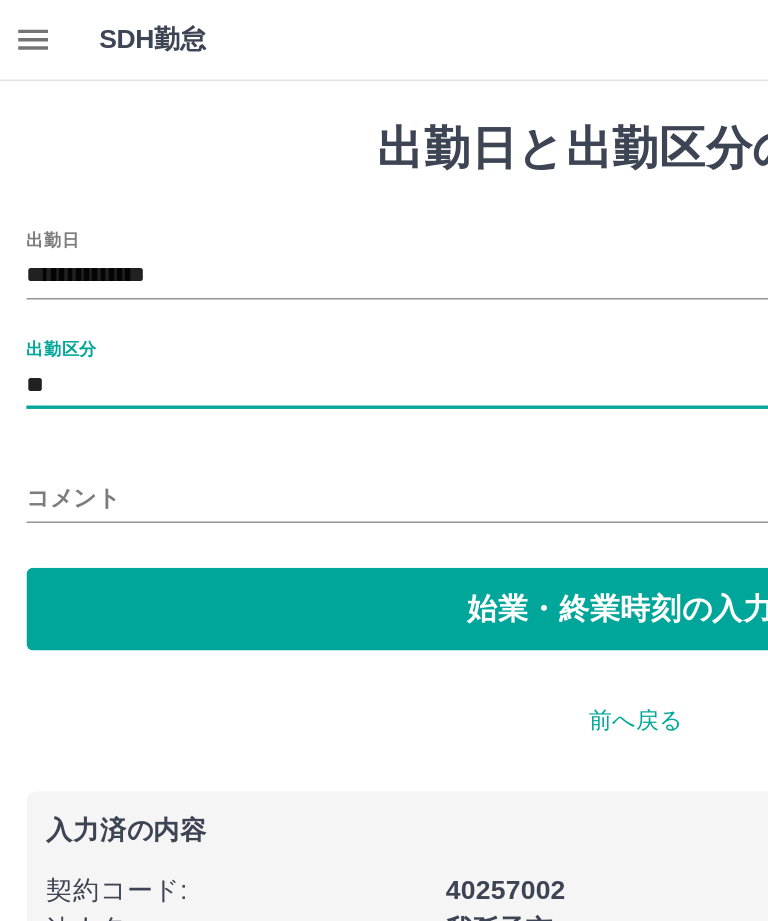 click on "始業・終業時刻の入力へ" at bounding box center (384, 368) 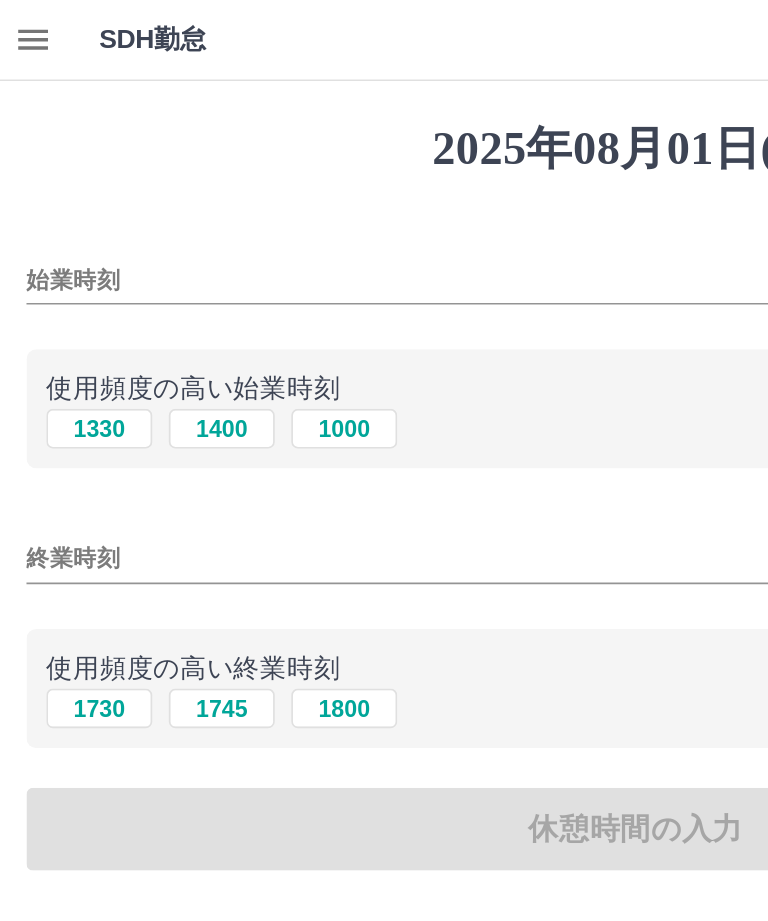 click on "始業時刻" at bounding box center (384, 169) 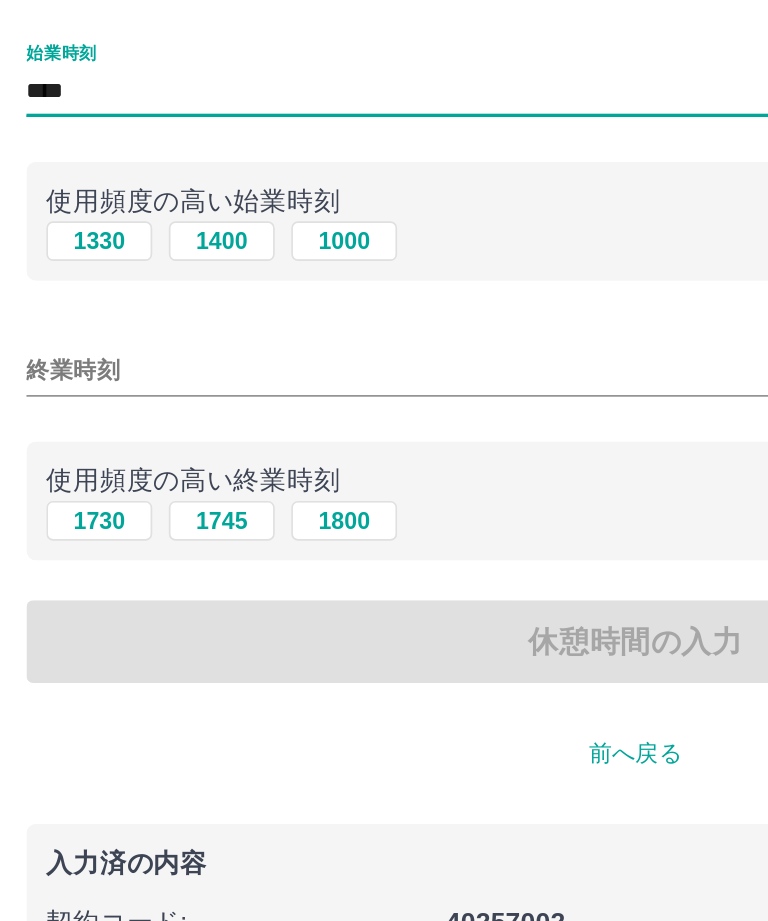 type on "****" 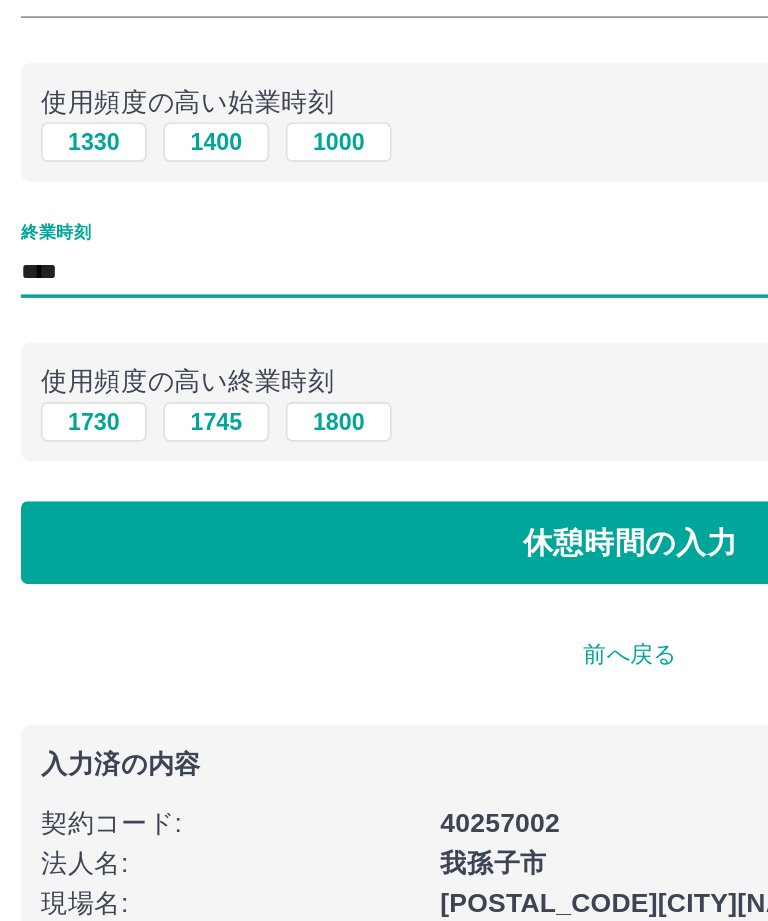 type on "****" 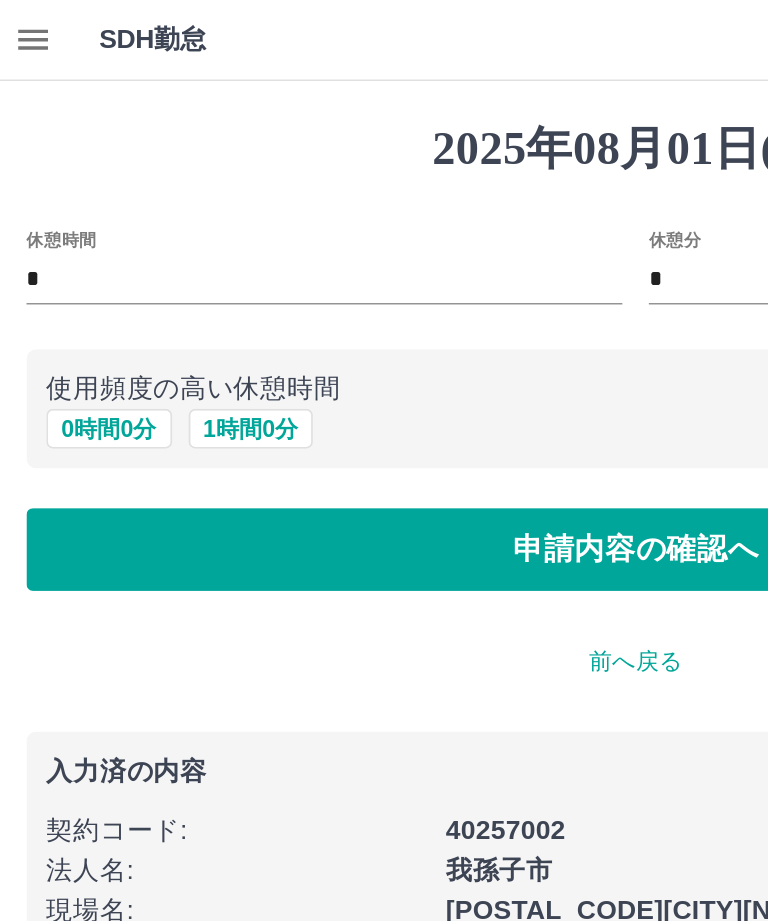 click on "申請内容の確認へ" at bounding box center [384, 332] 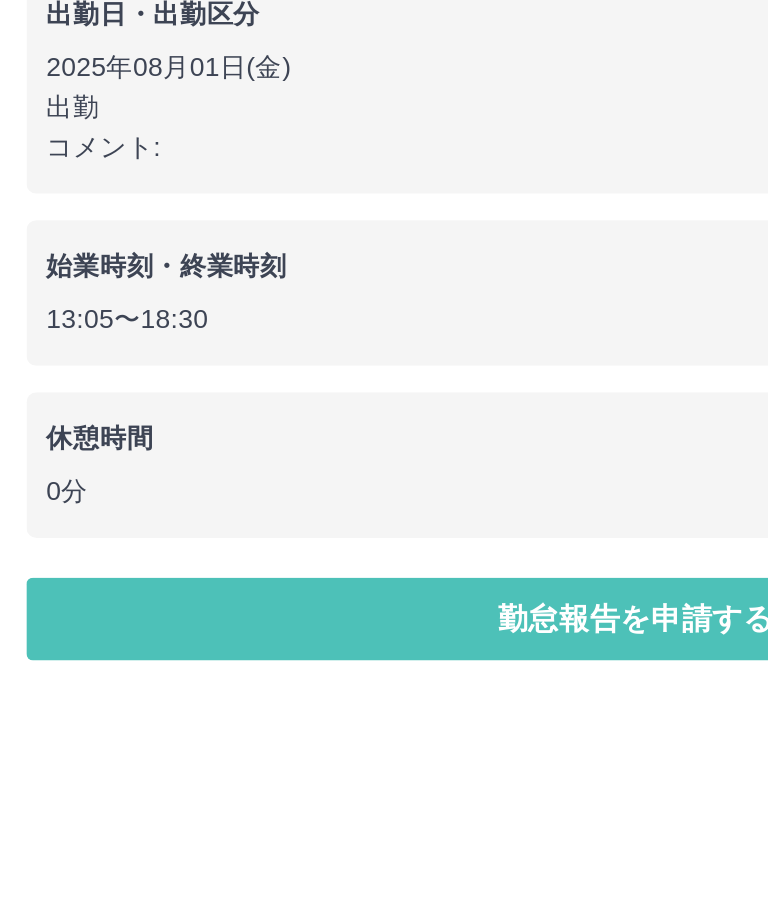 click on "勤怠報告を申請する" at bounding box center [384, 700] 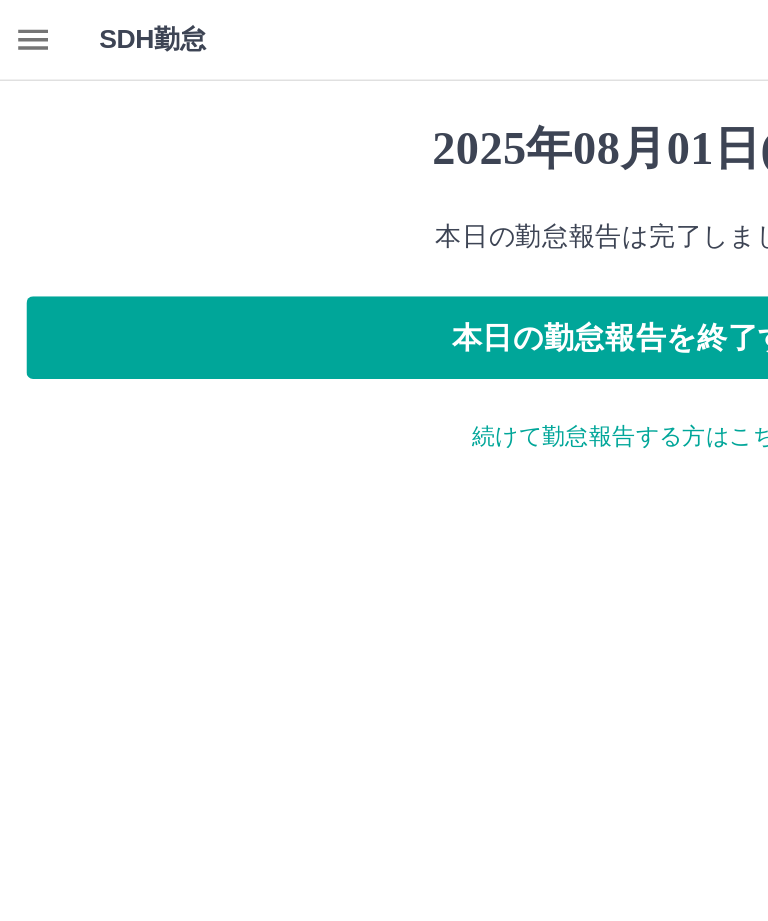 click on "本日の勤怠報告を終了する" at bounding box center [384, 204] 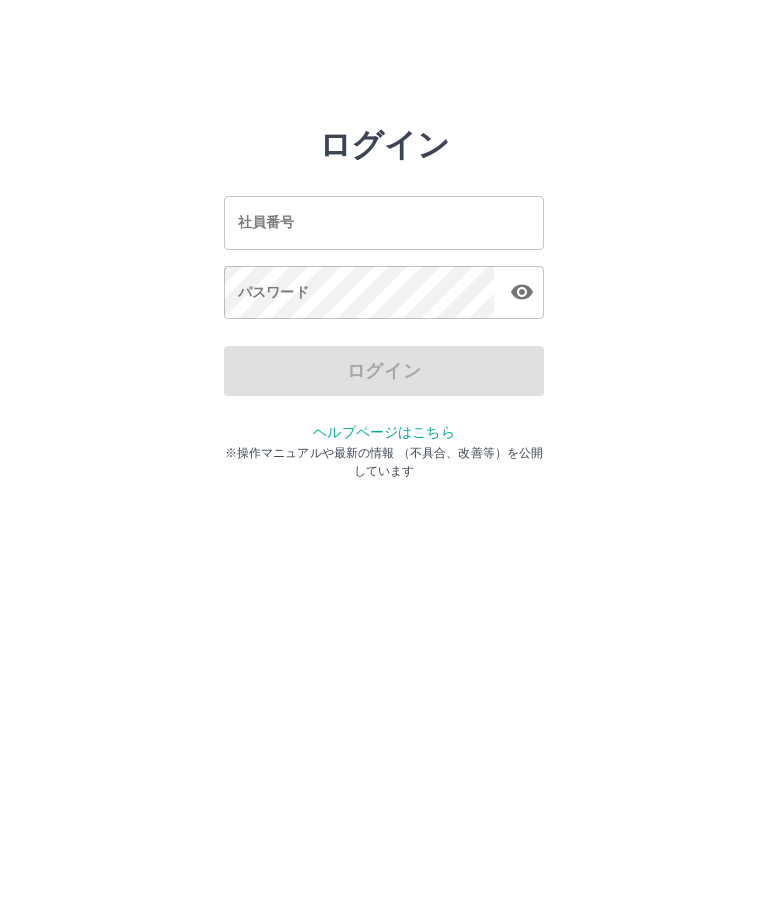 scroll, scrollTop: 0, scrollLeft: 0, axis: both 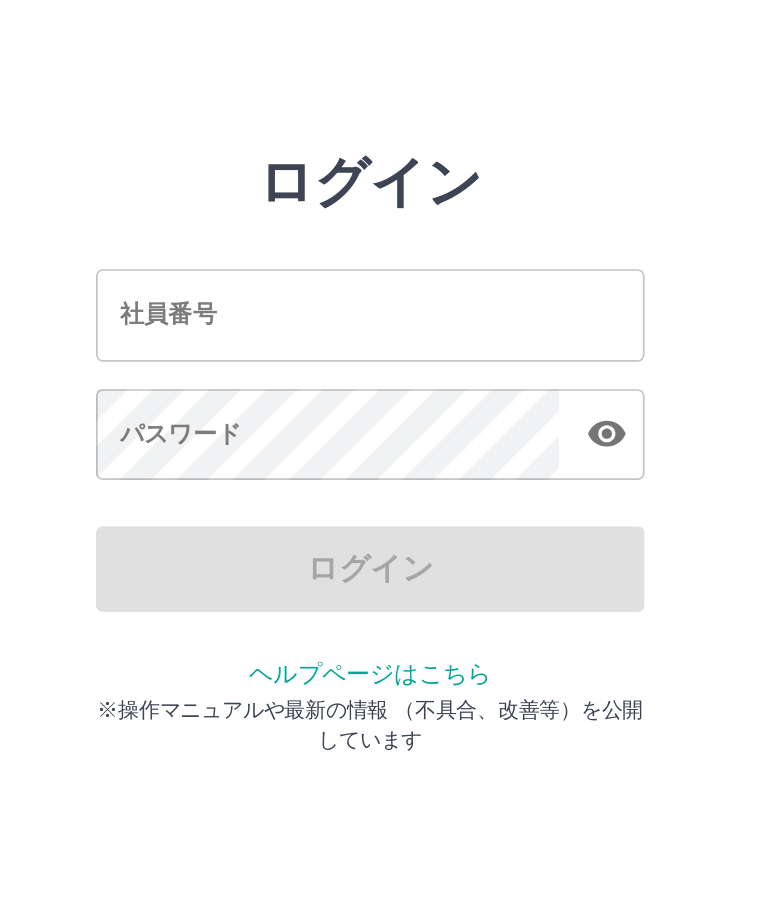 click on "社員番号" at bounding box center (384, 222) 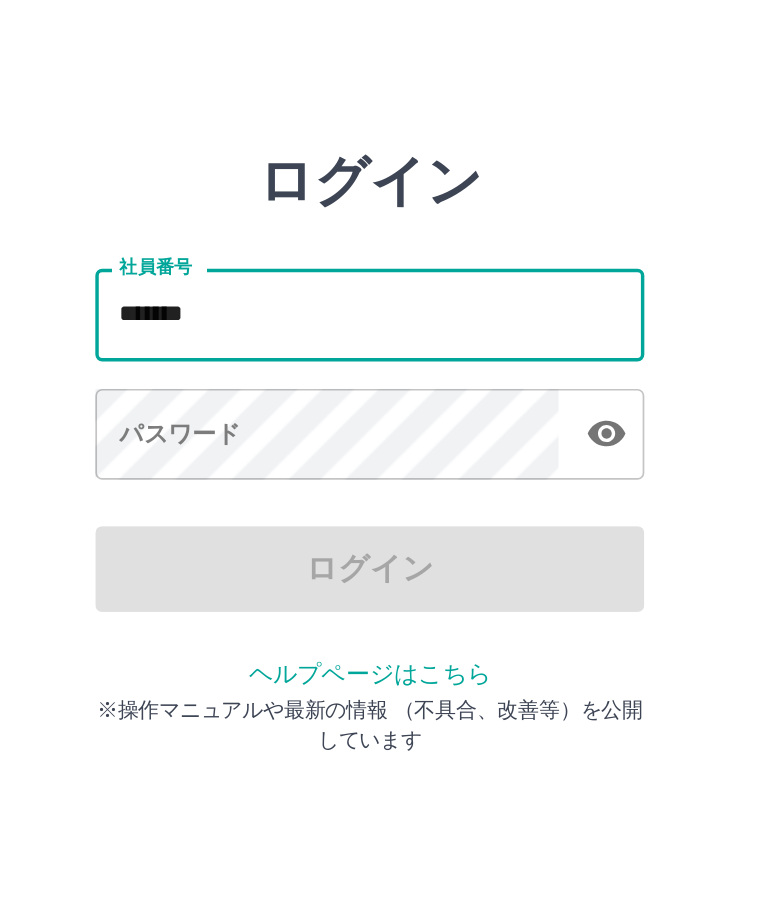 type on "*******" 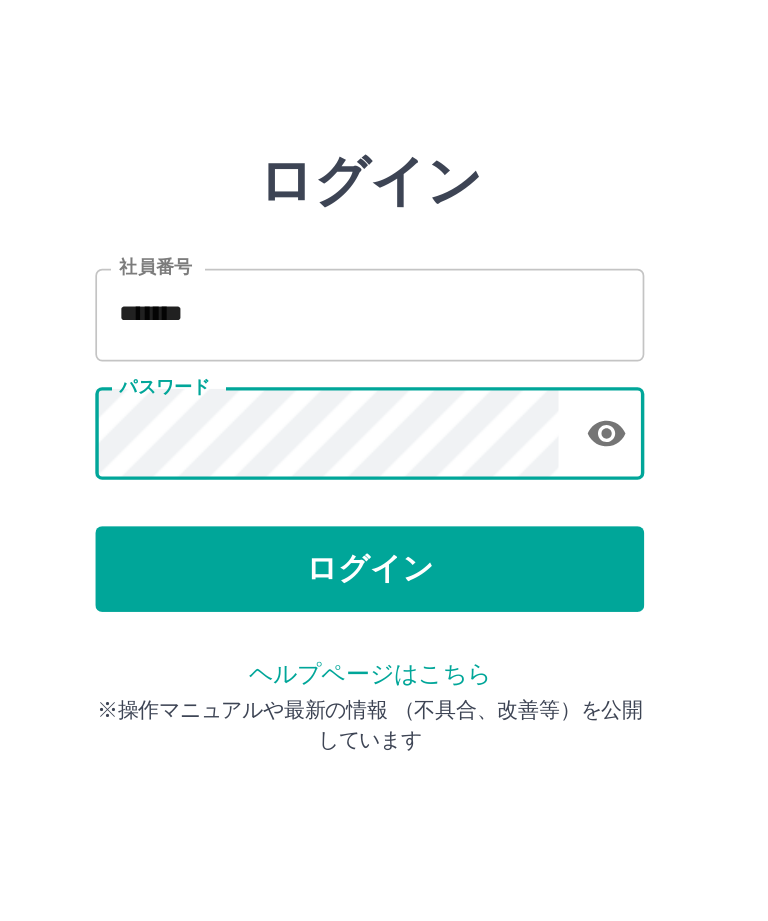 click on "ログイン" at bounding box center [384, 371] 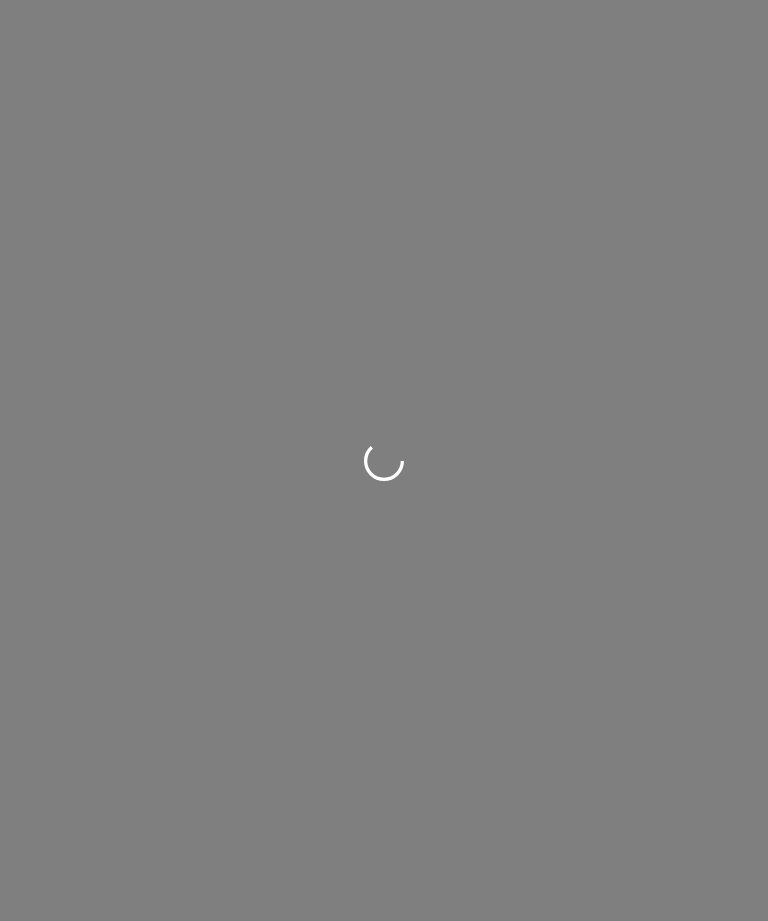 scroll, scrollTop: 0, scrollLeft: 0, axis: both 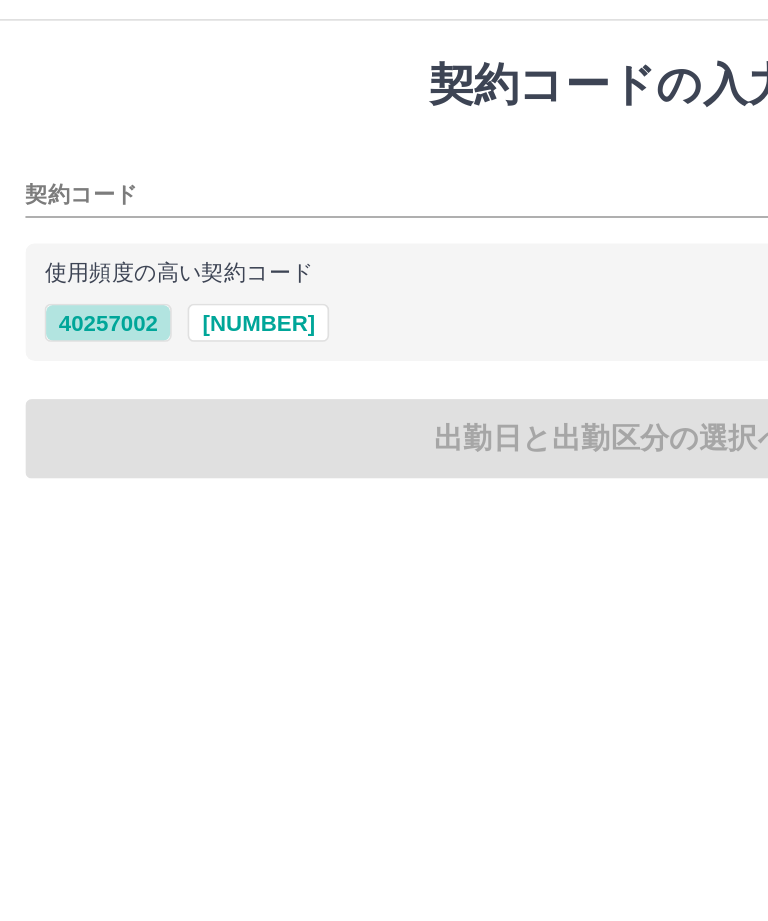 click on "40257002" at bounding box center (68, 239) 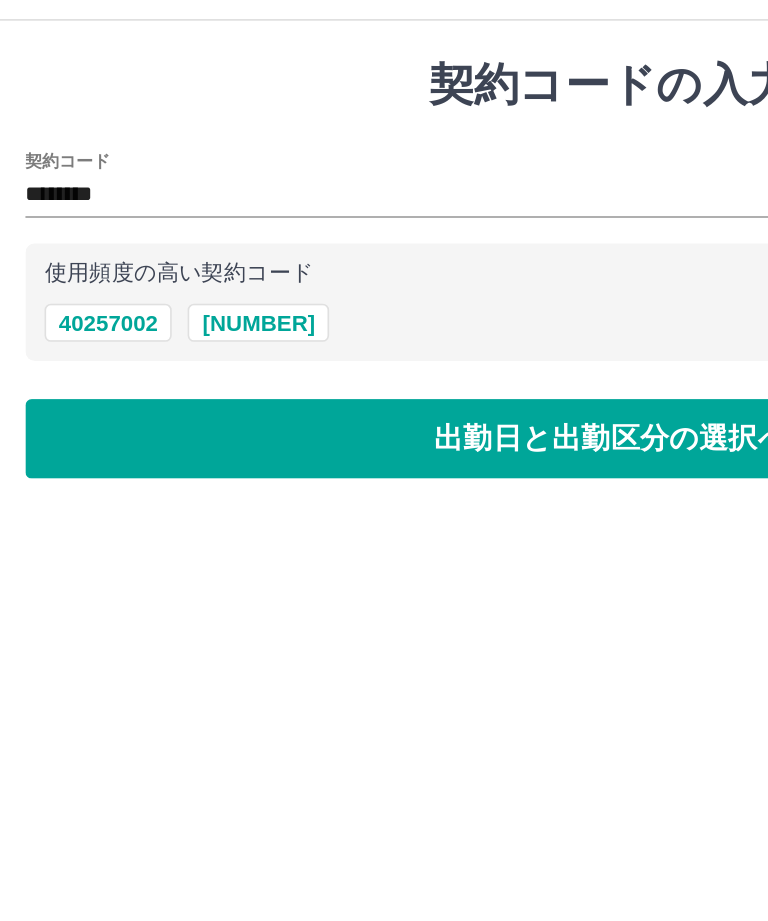 click on "出勤日と出勤区分の選択へ" at bounding box center [384, 312] 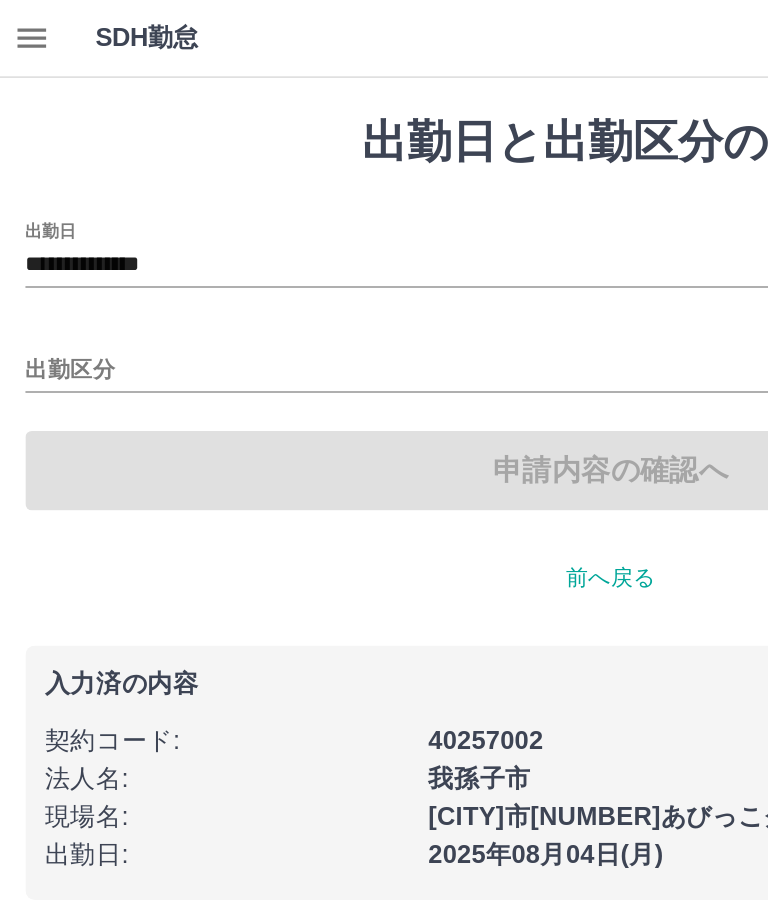 click on "**********" at bounding box center [384, 167] 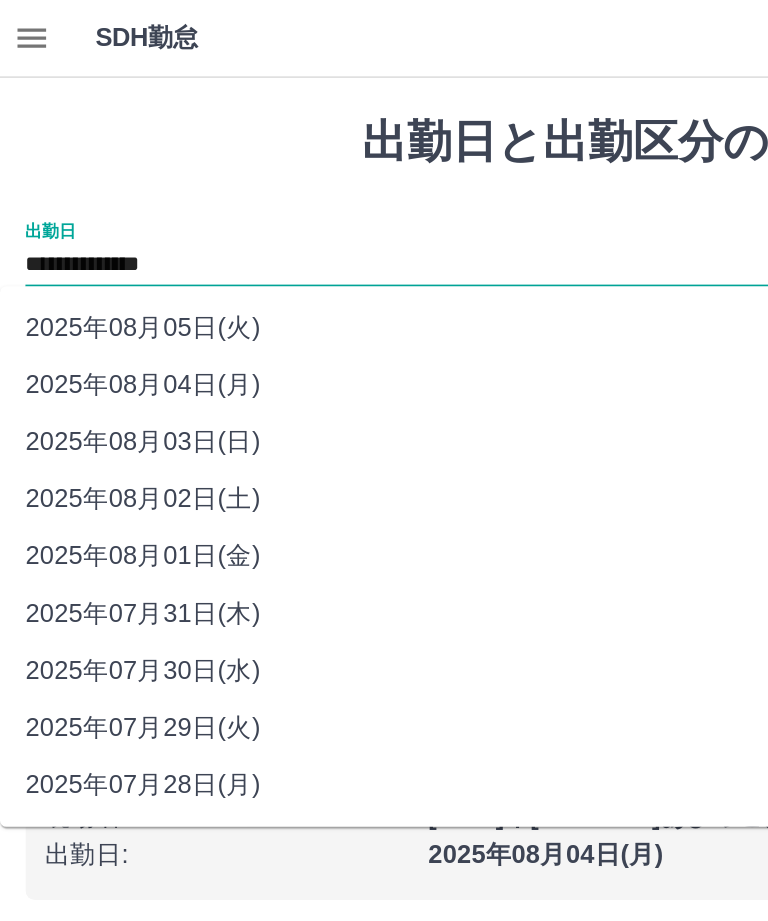 click on "2025年08月02日(土)" at bounding box center (368, 314) 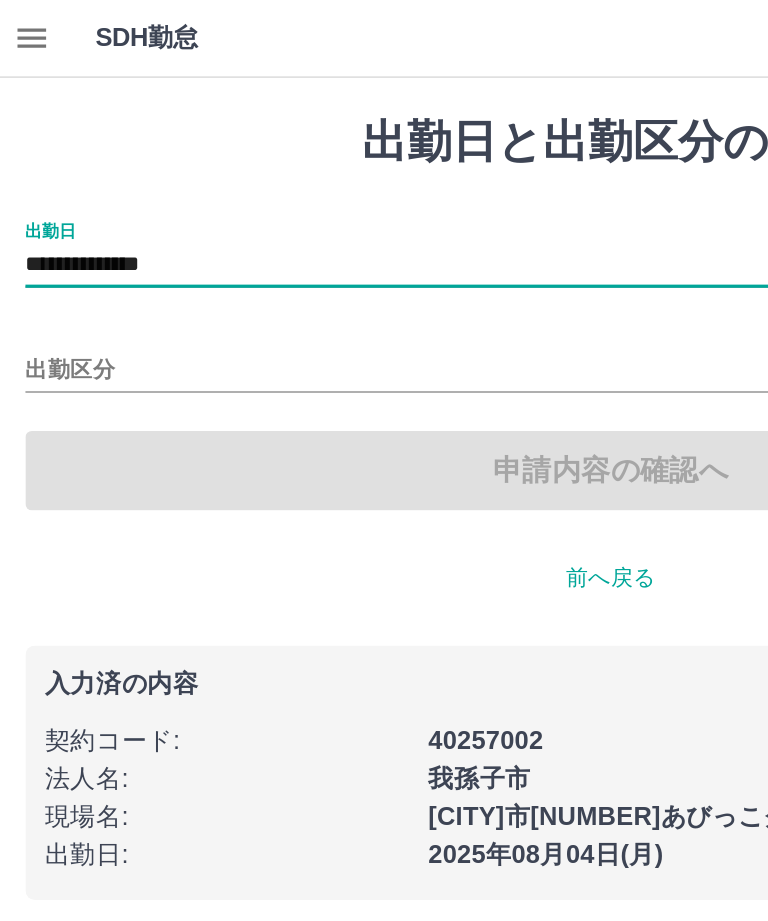 click on "出勤区分" at bounding box center (384, 233) 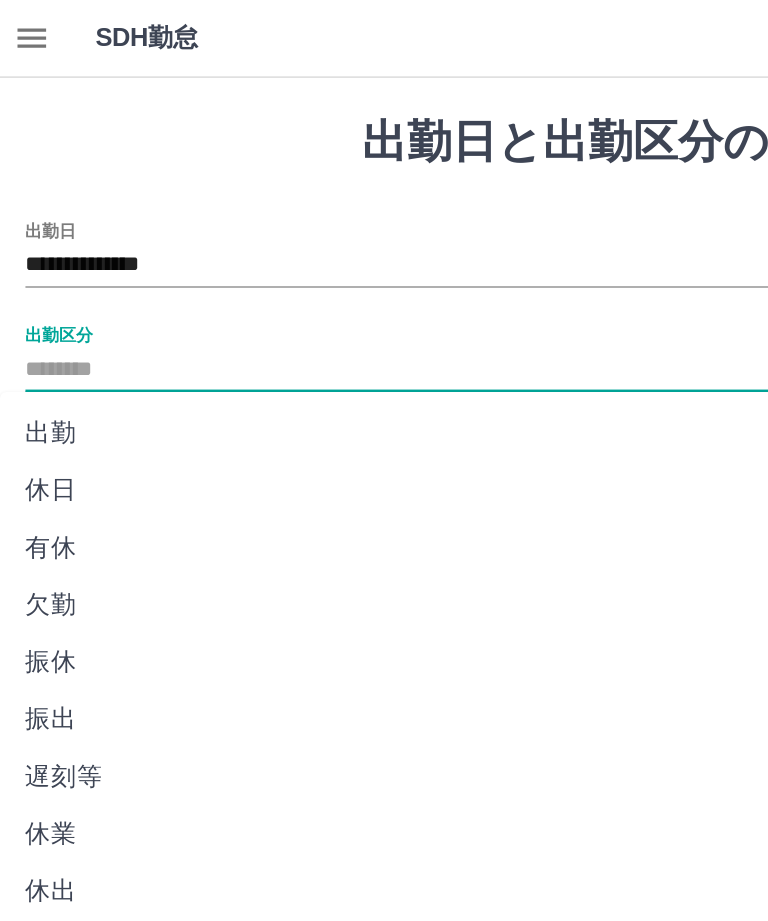 click on "休日" at bounding box center (368, 309) 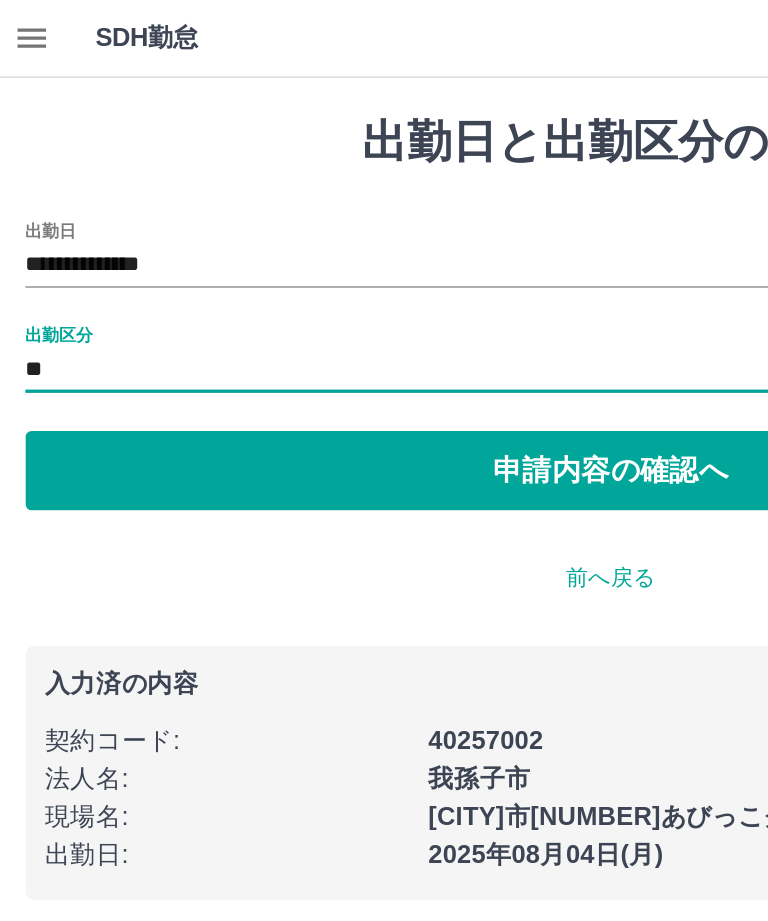 type on "**" 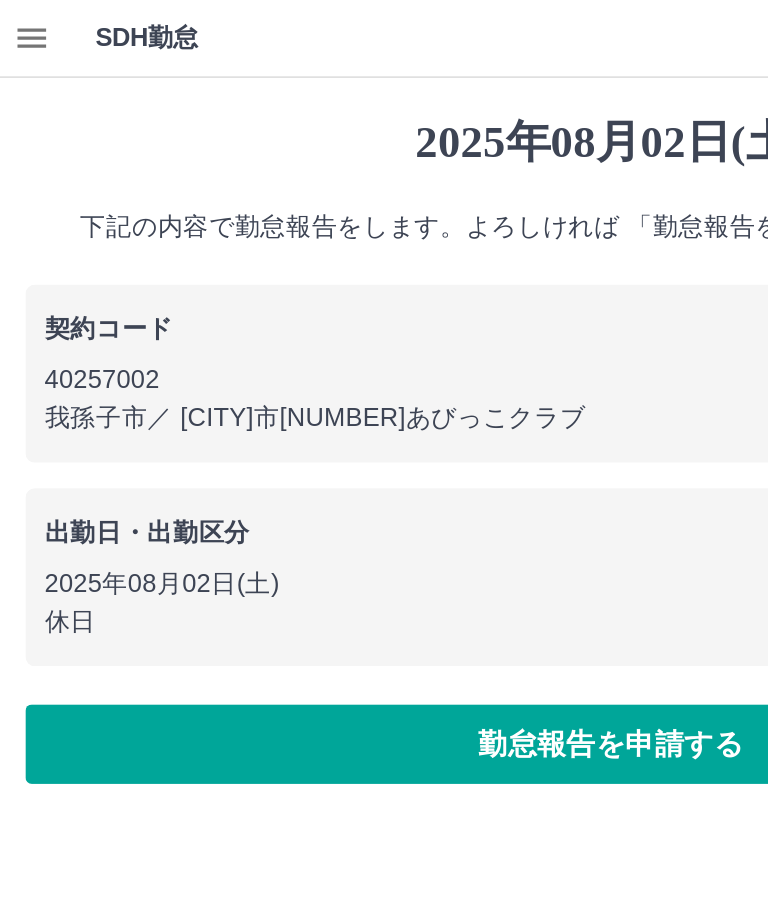 click on "勤怠報告を申請する" at bounding box center (384, 468) 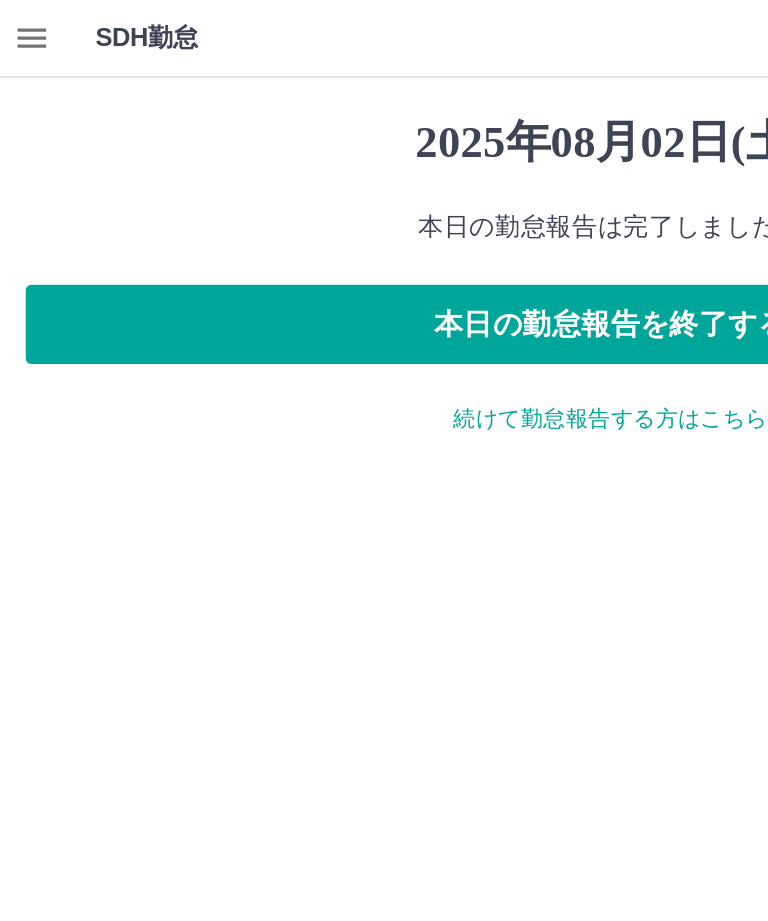 click on "本日の勤怠報告を終了する" at bounding box center (384, 204) 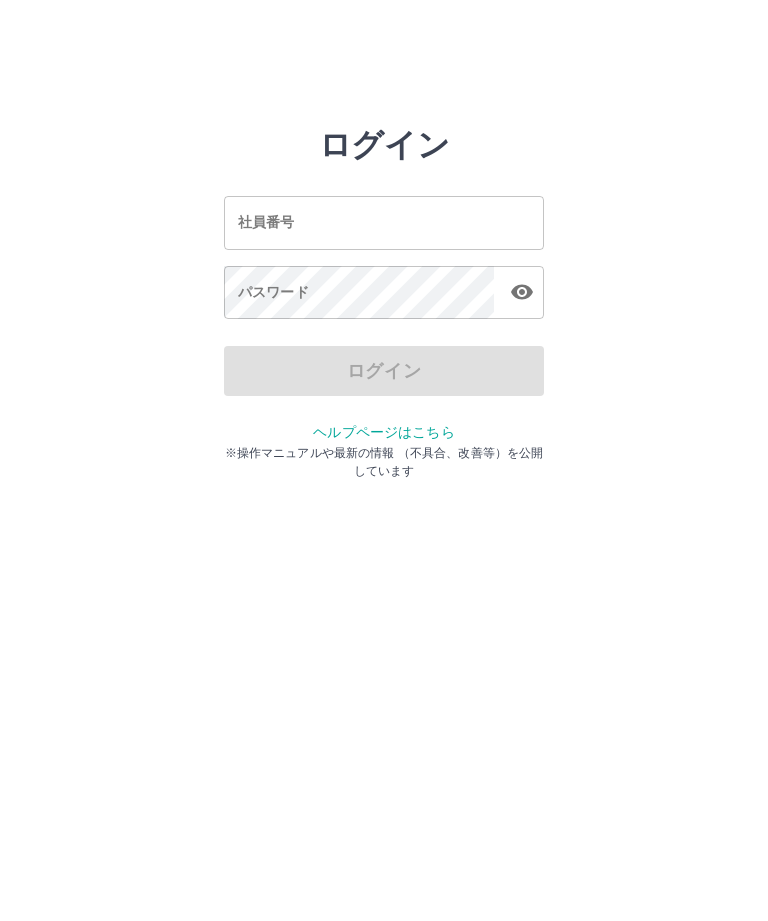 scroll, scrollTop: 0, scrollLeft: 0, axis: both 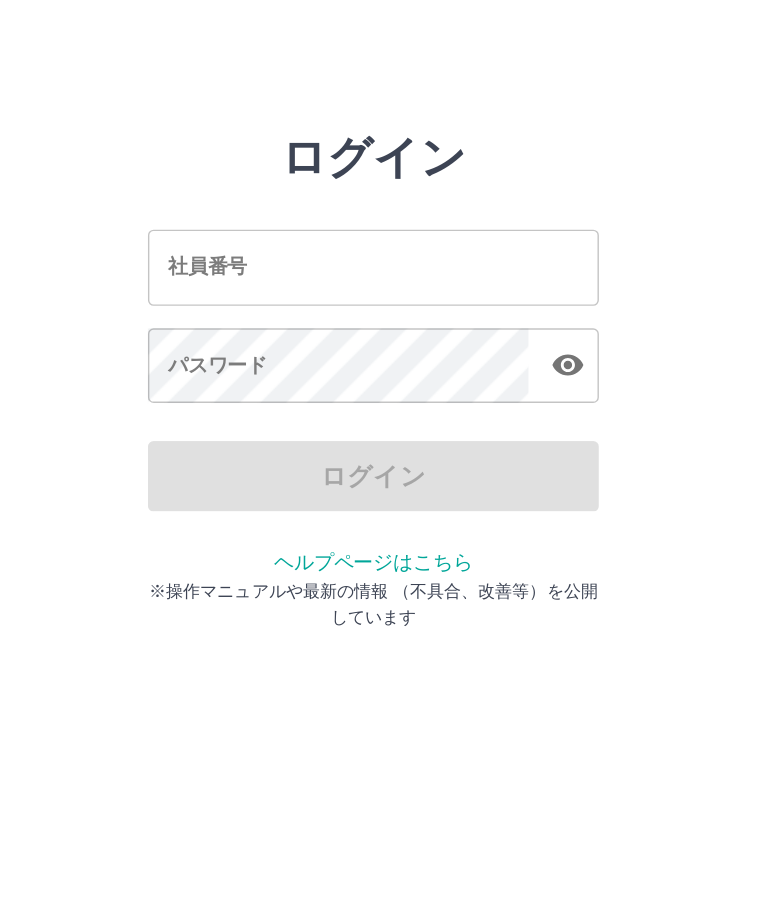 click on "社員番号" at bounding box center [384, 222] 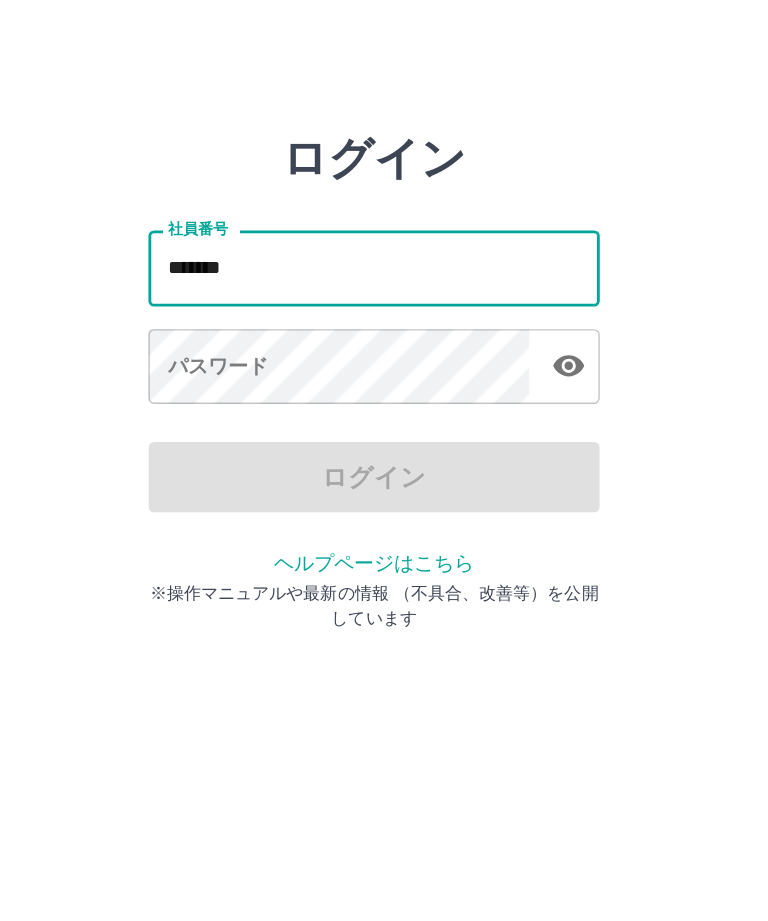 type on "*******" 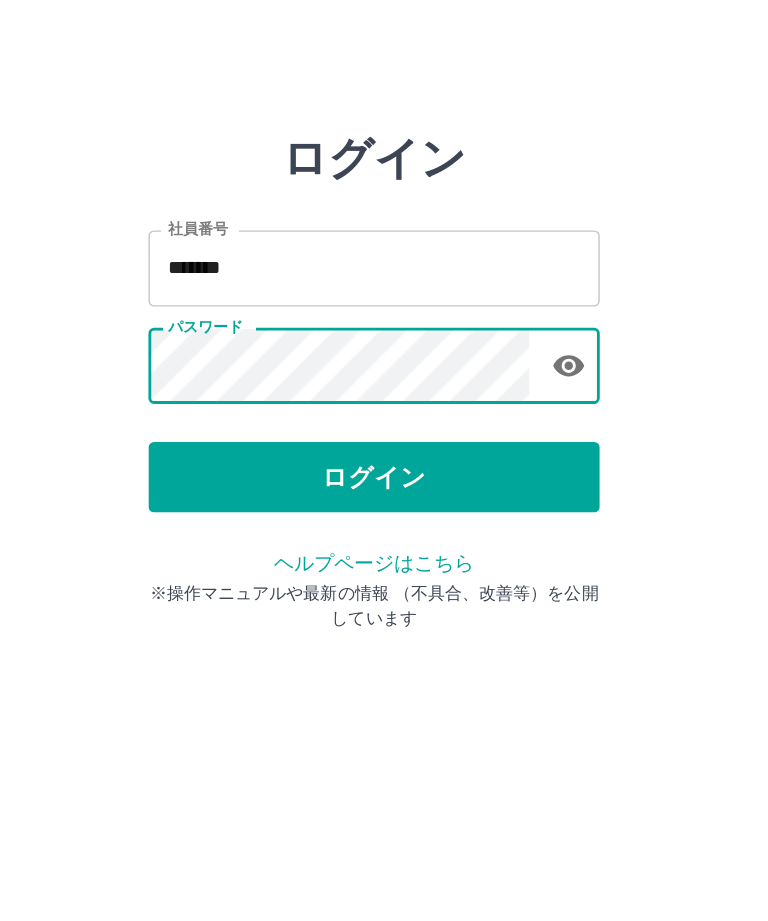 click on "ログイン" at bounding box center (384, 371) 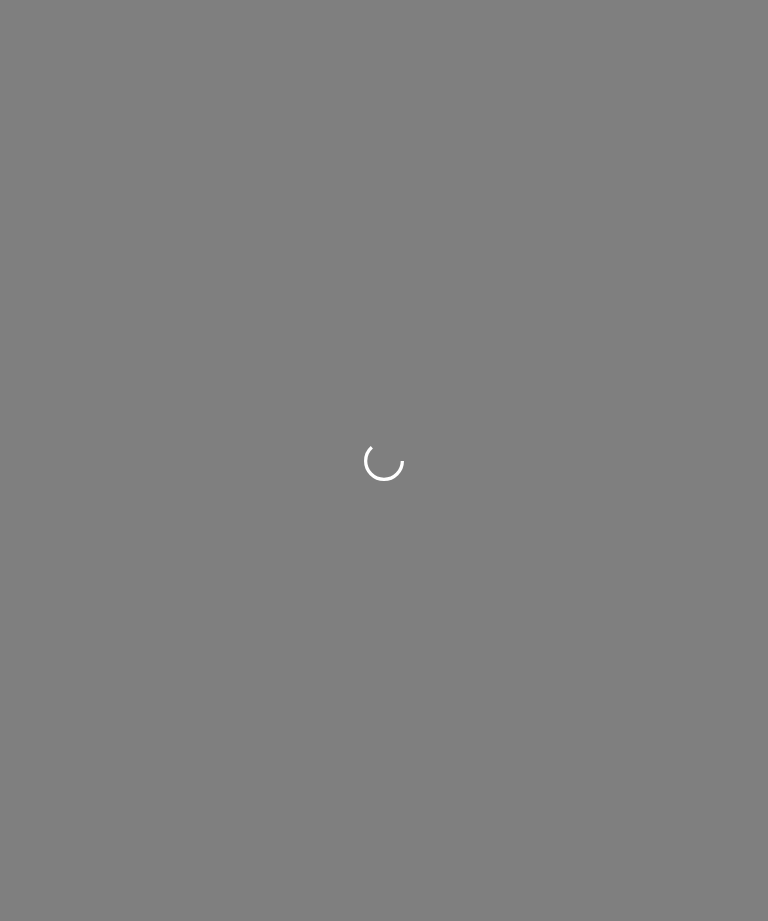 scroll, scrollTop: 0, scrollLeft: 0, axis: both 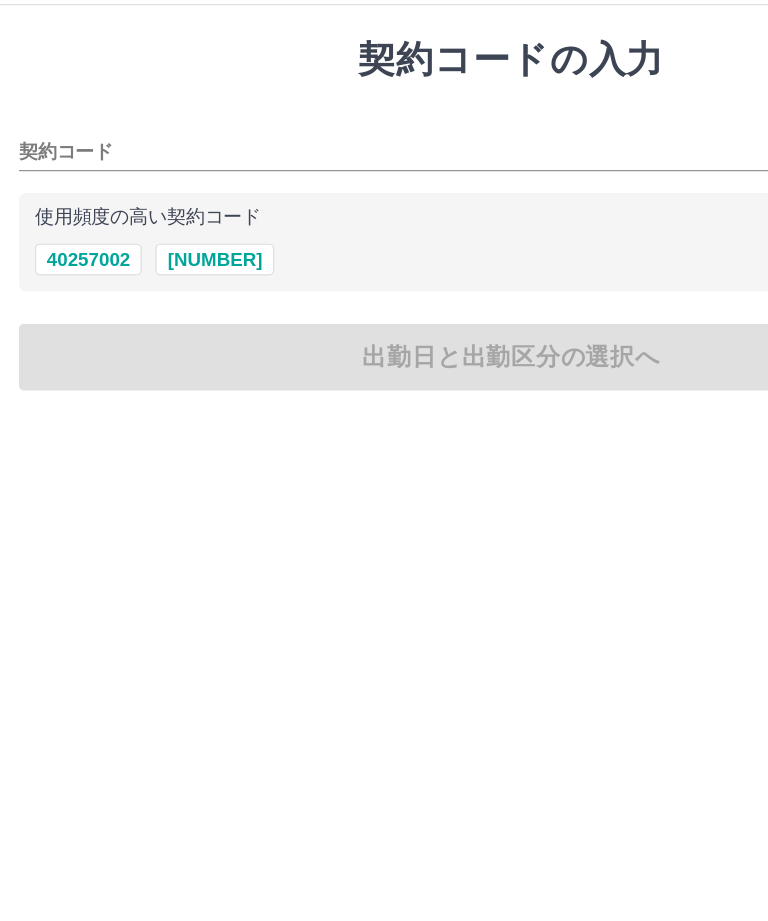 click on "40257002" at bounding box center (68, 239) 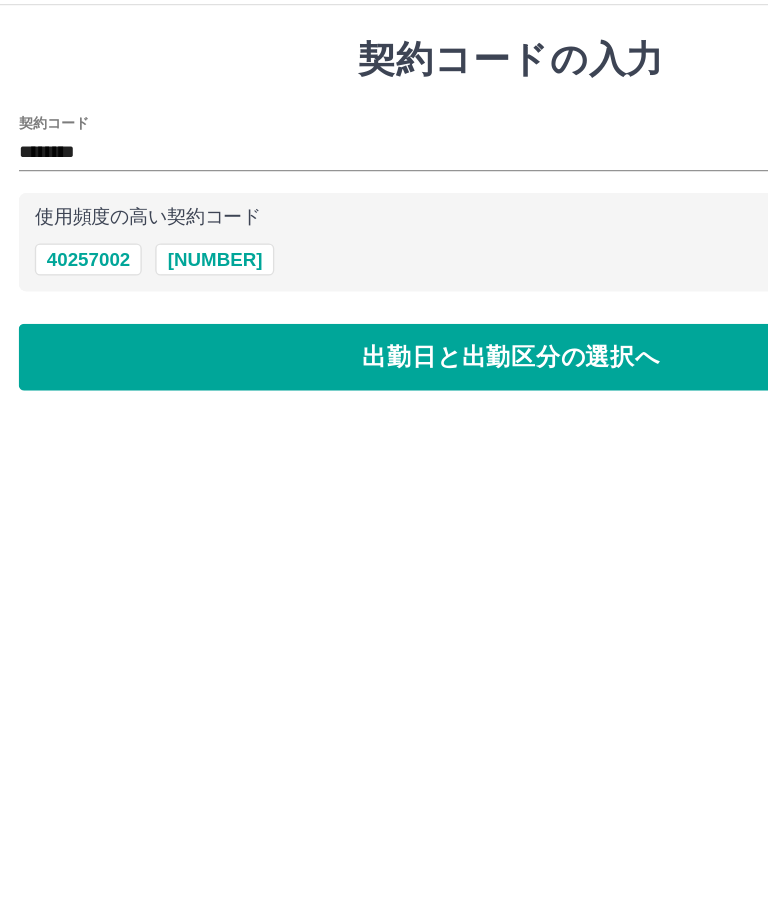 click on "出勤日と出勤区分の選択へ" at bounding box center [384, 312] 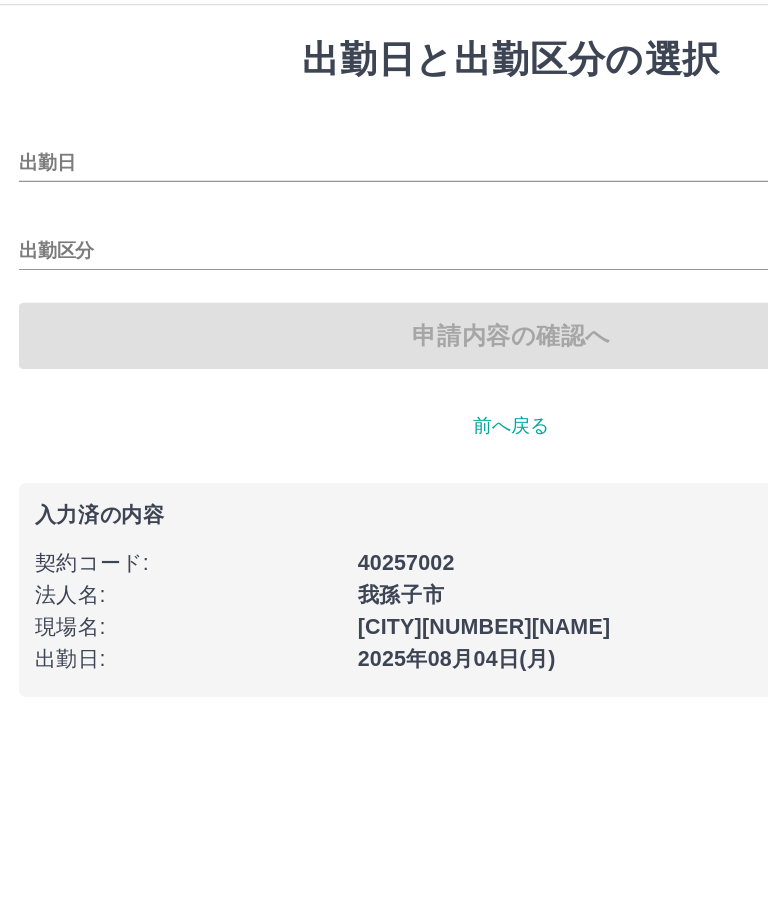 type on "**********" 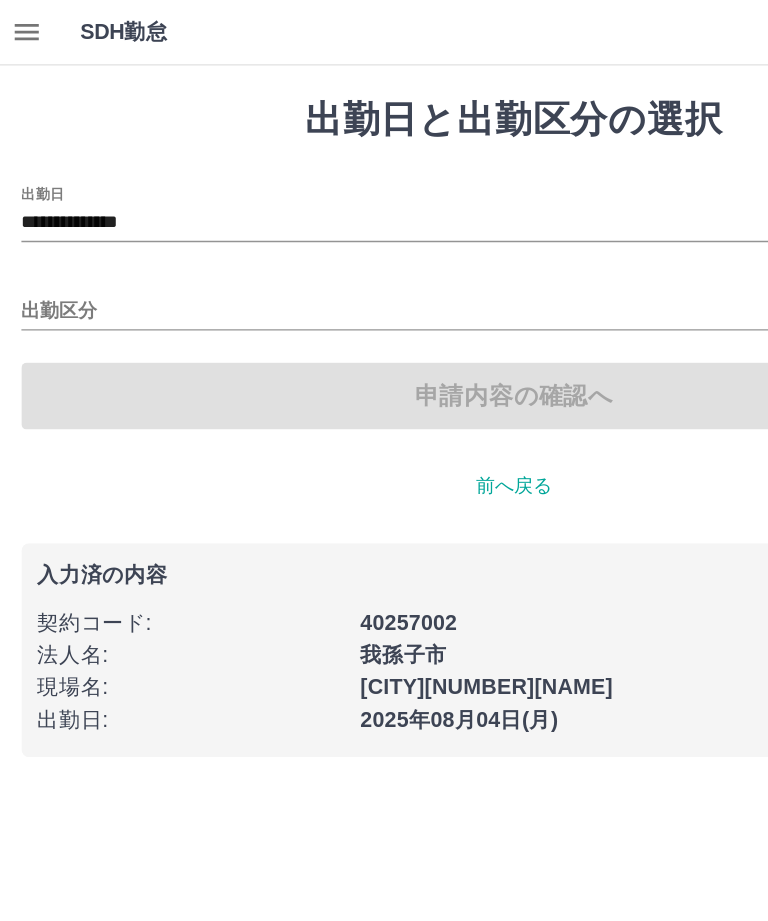 click on "**********" at bounding box center (384, 167) 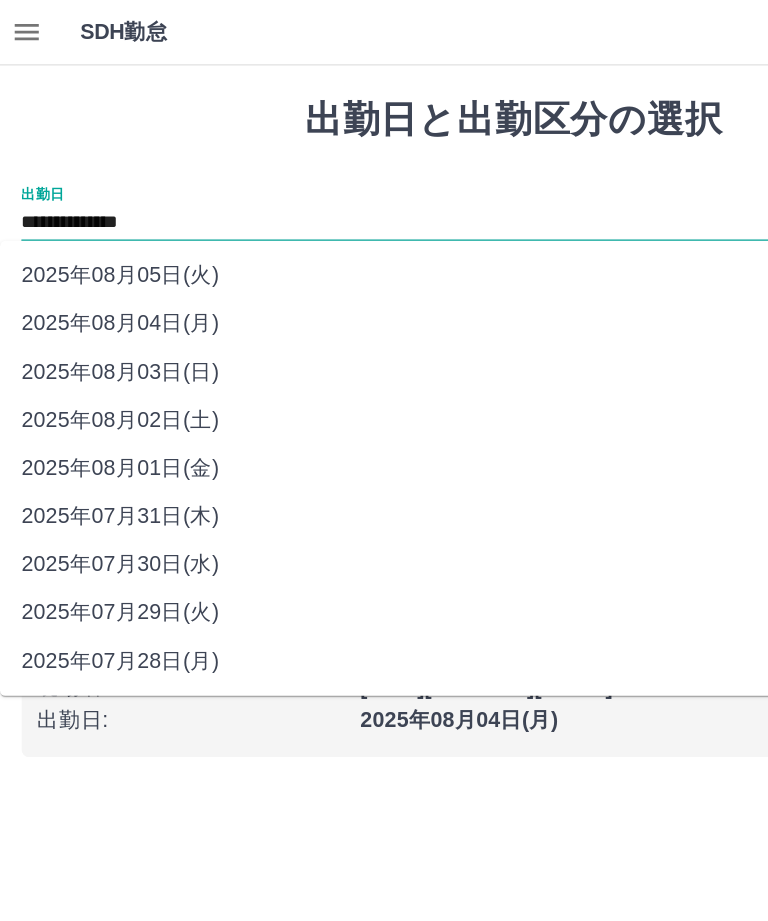 click on "2025年08月04日(月)" at bounding box center (368, 242) 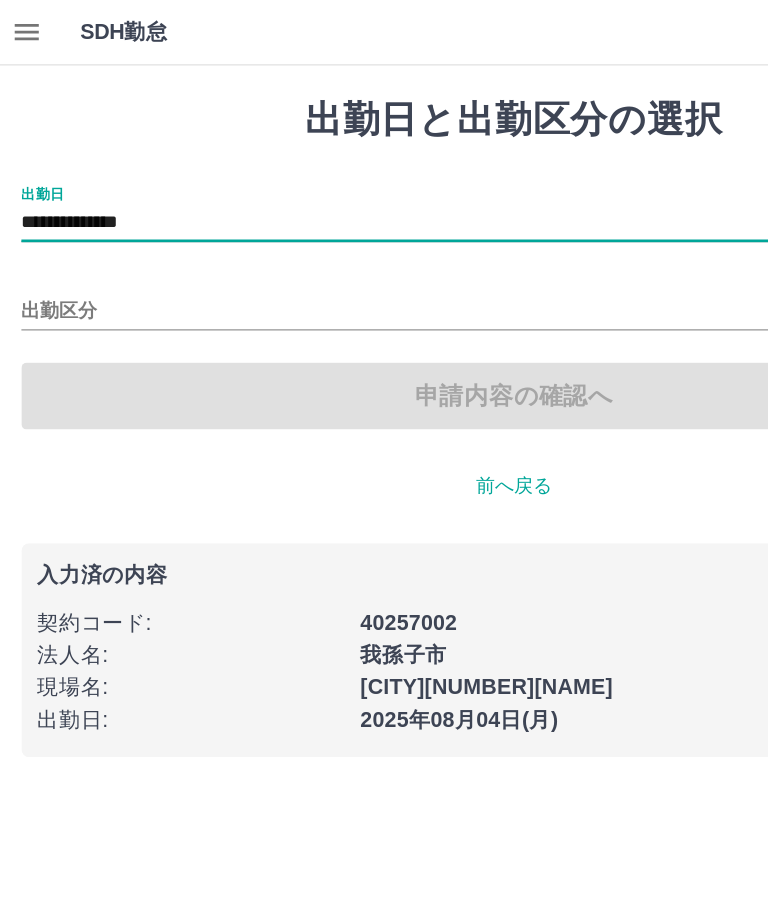 click on "出勤区分" at bounding box center [384, 233] 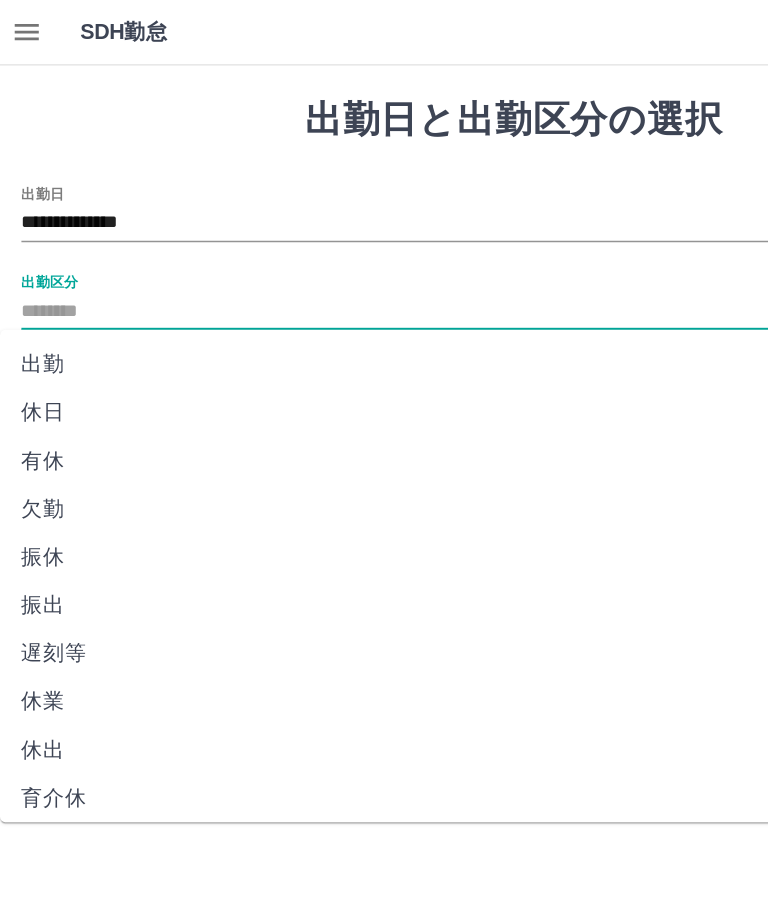 click on "出勤" at bounding box center (368, 273) 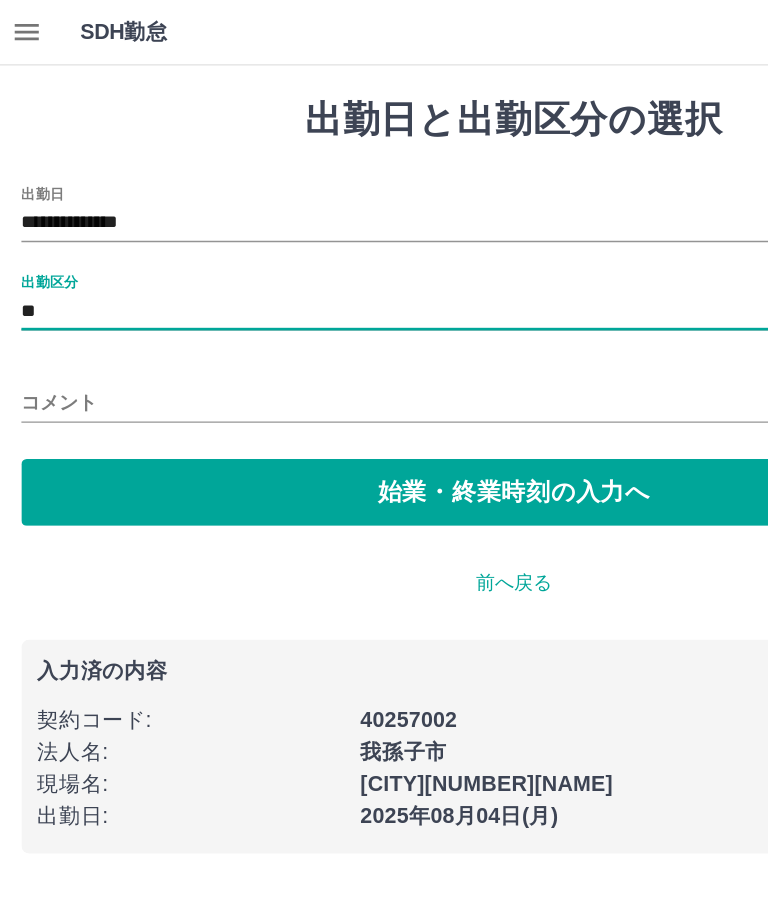 type on "**" 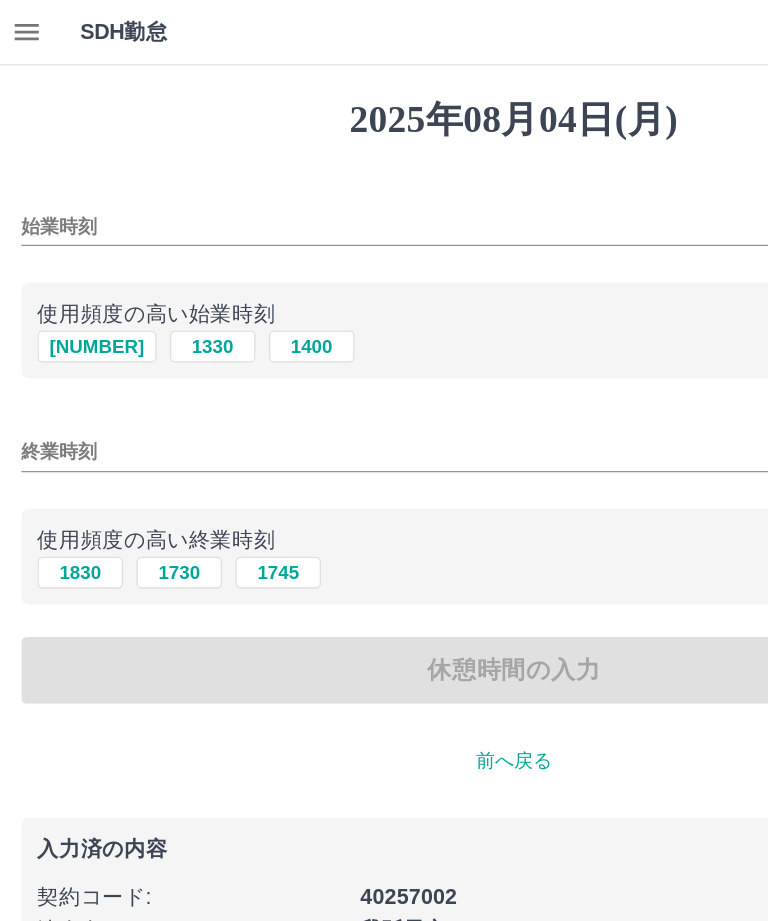 click on "始業時刻" at bounding box center [384, 169] 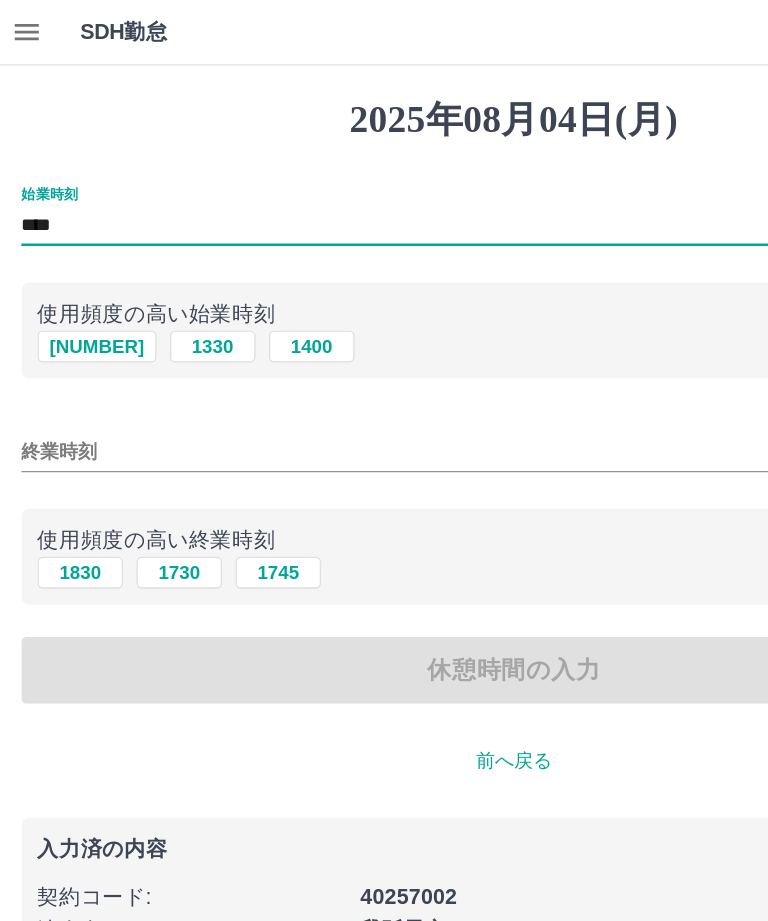 type on "****" 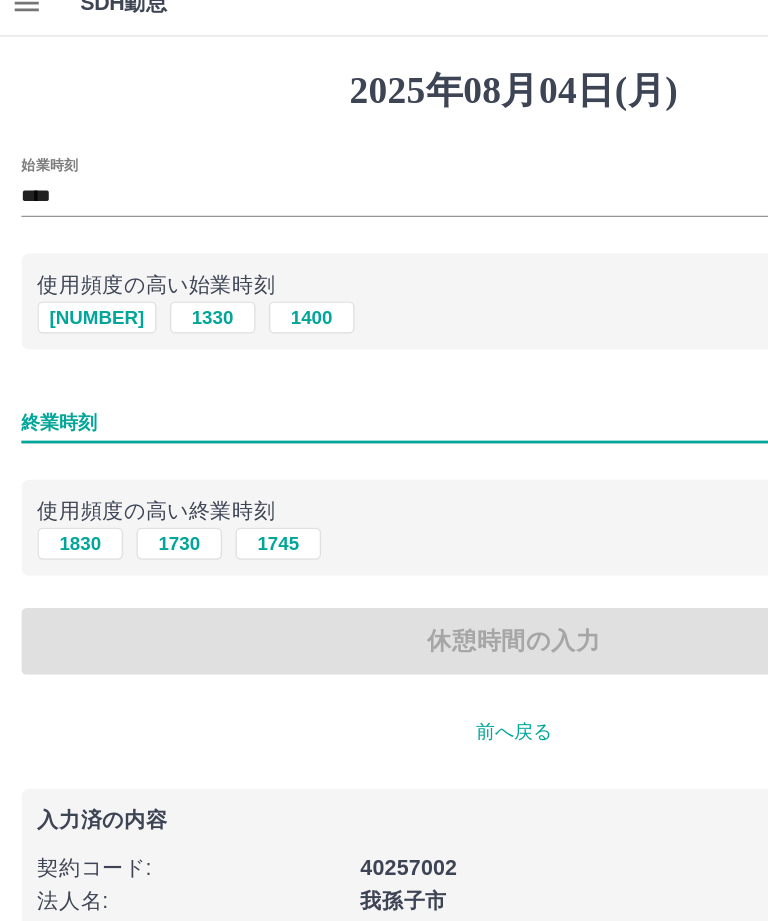 click on "1730" at bounding box center [134, 428] 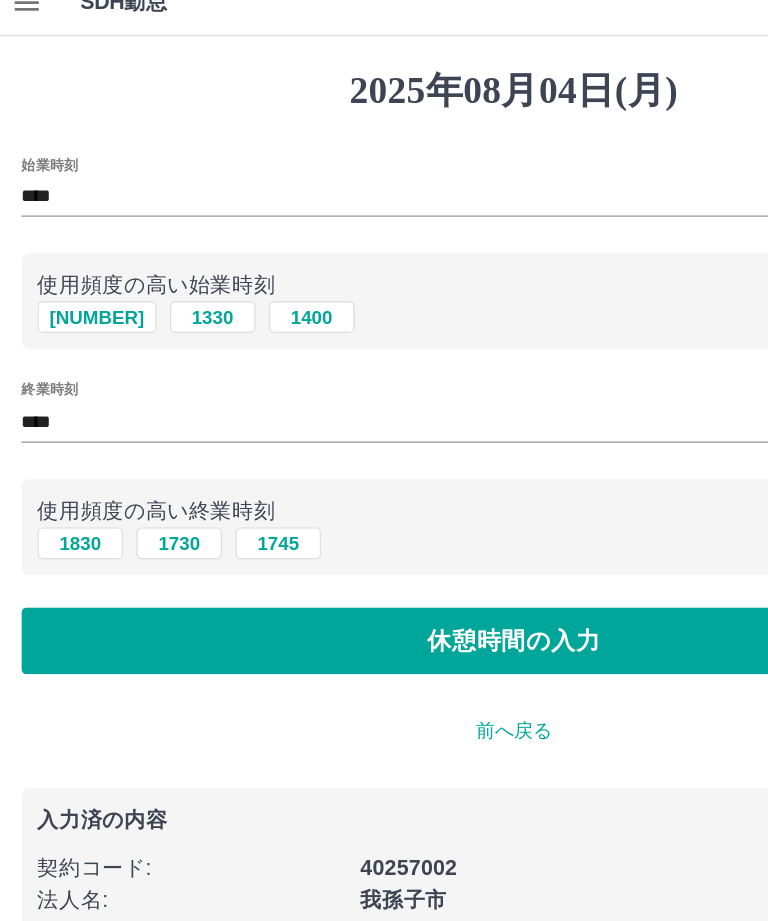click on "休憩時間の入力" at bounding box center (384, 501) 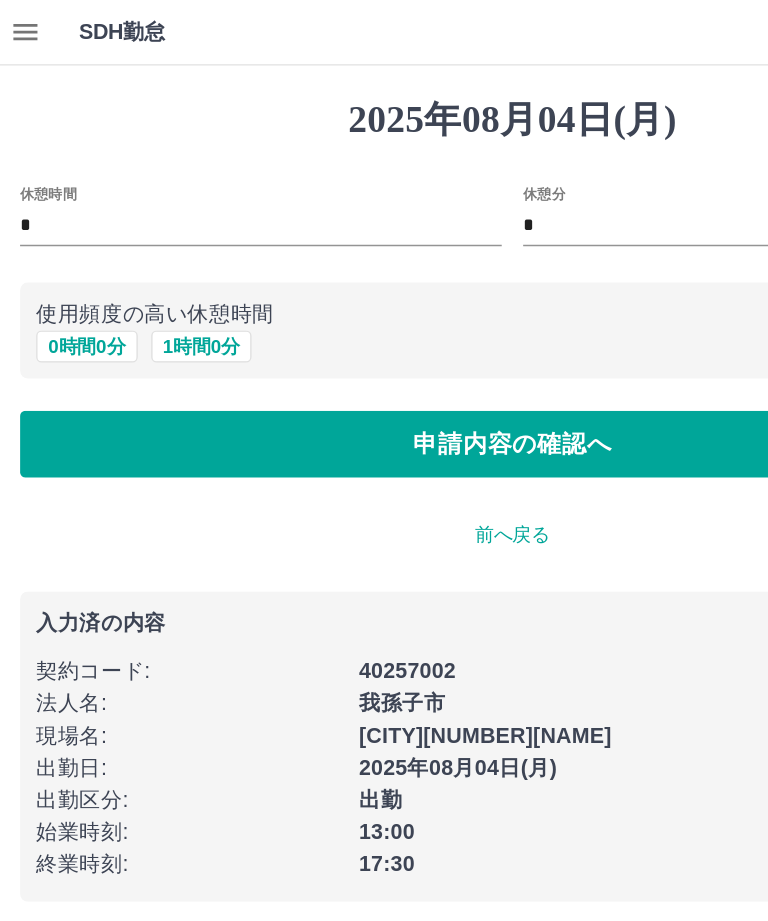 click on "申請内容の確認へ" at bounding box center [384, 332] 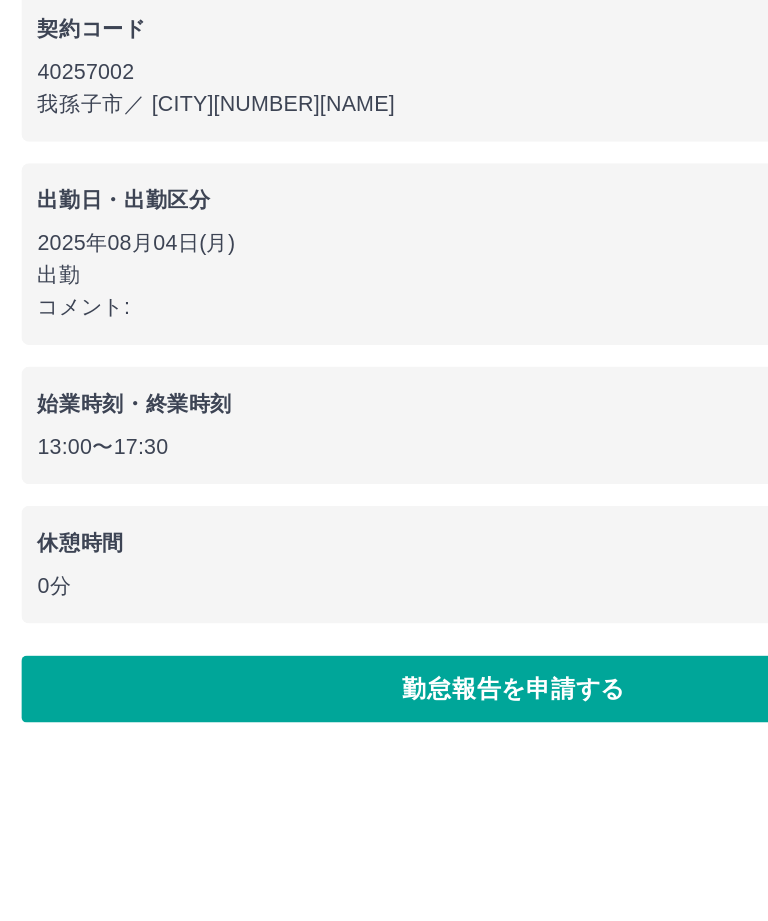 click on "勤怠報告を申請する" at bounding box center (384, 700) 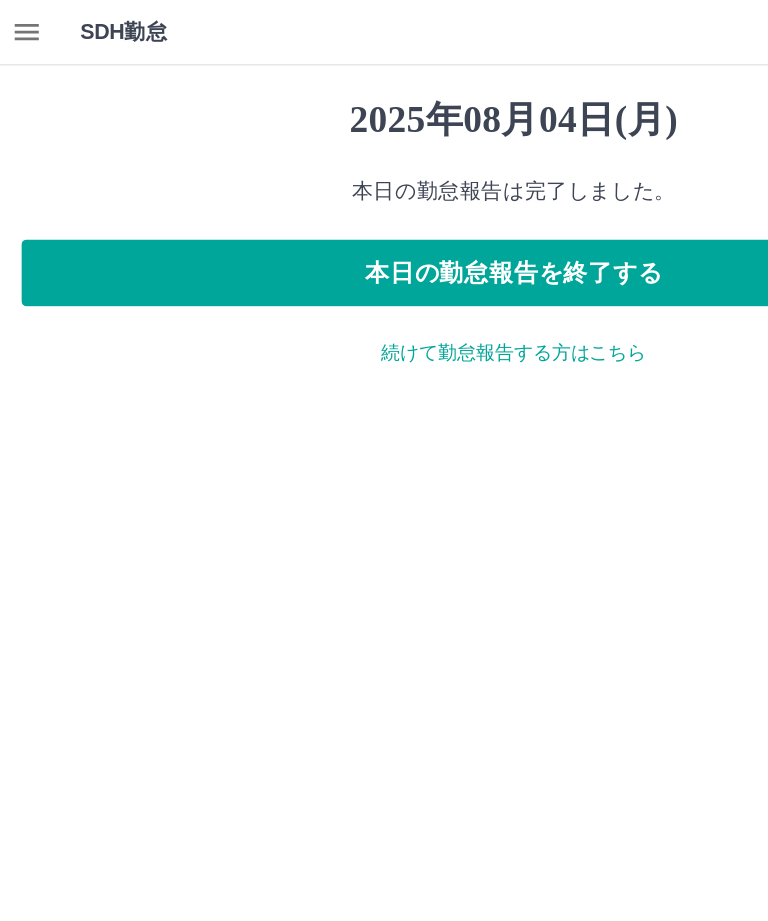 click on "本日の勤怠報告を終了する" at bounding box center (384, 204) 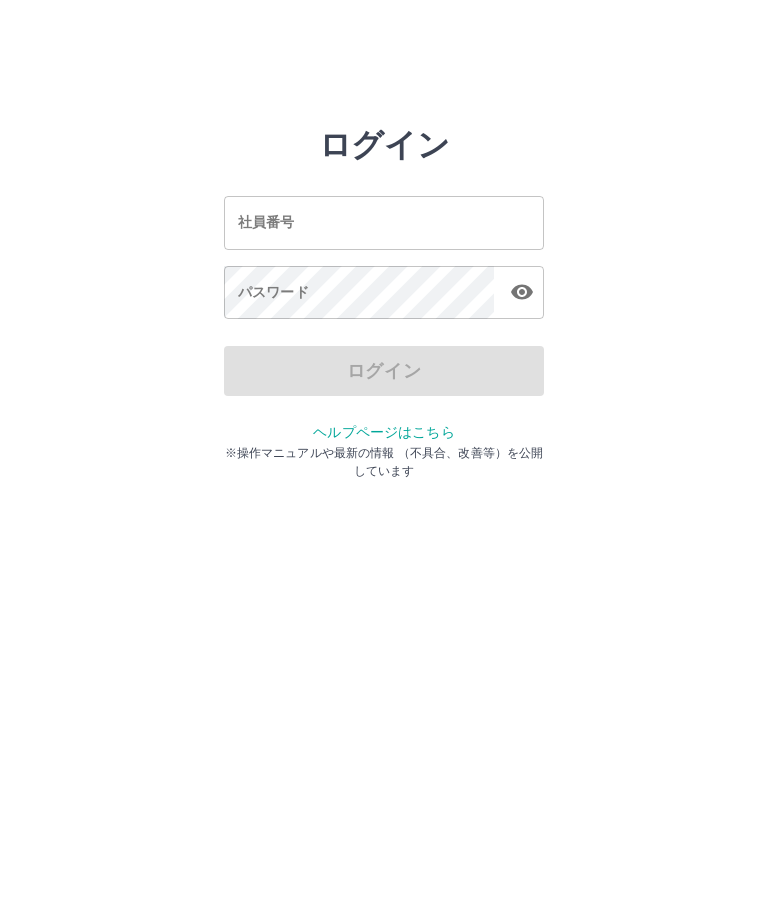 scroll, scrollTop: 0, scrollLeft: 0, axis: both 